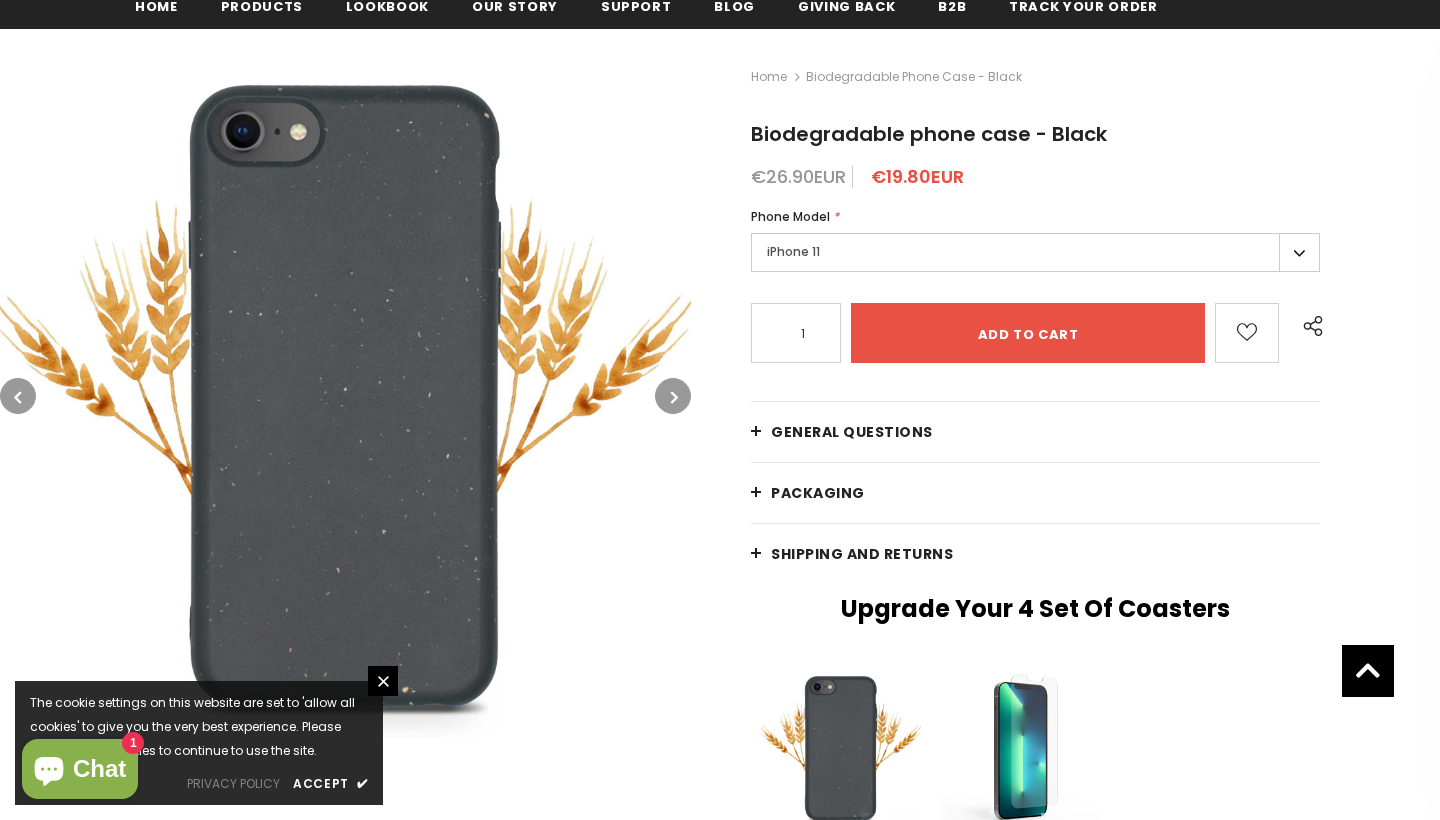 scroll, scrollTop: 252, scrollLeft: 0, axis: vertical 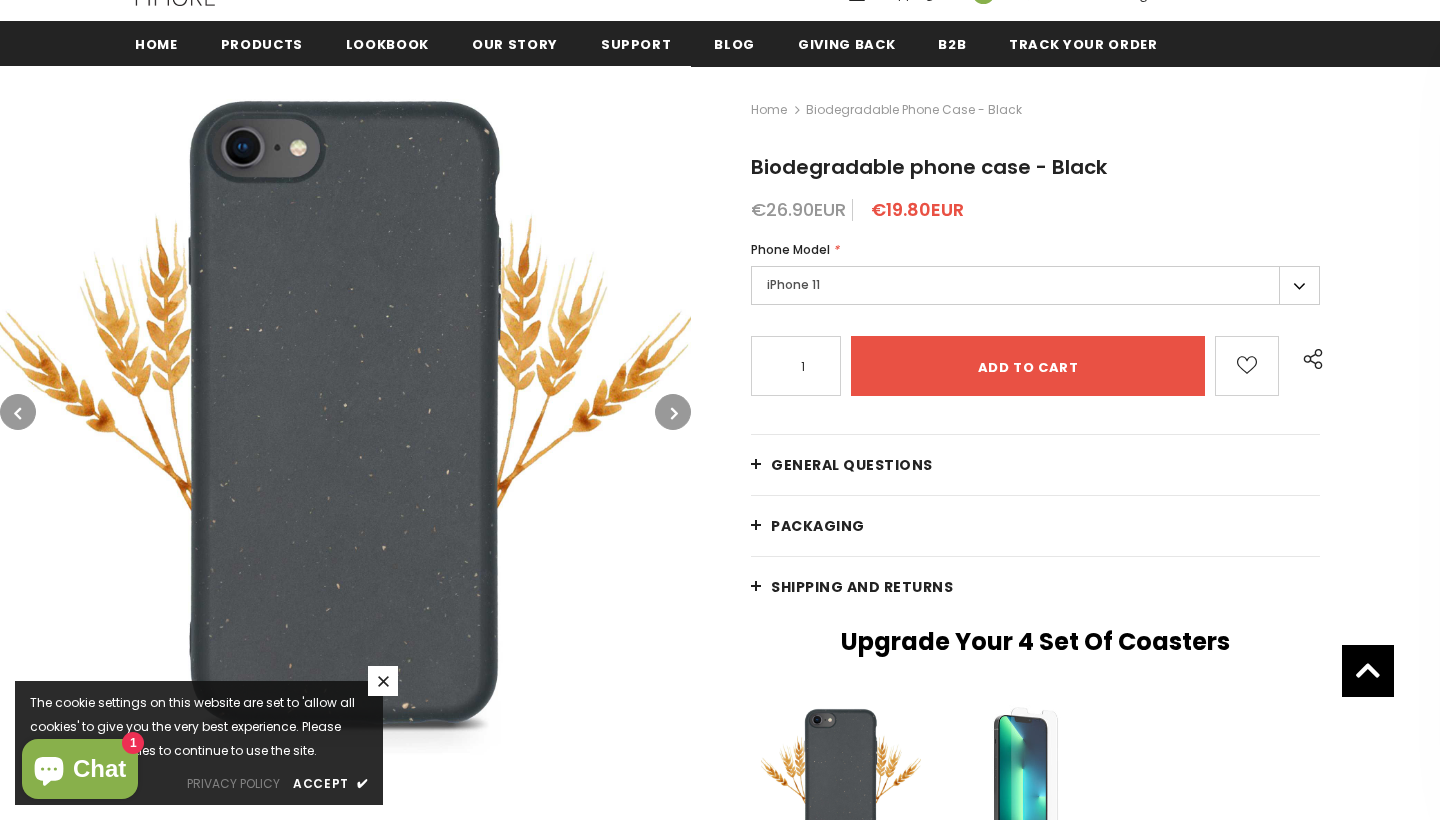 click 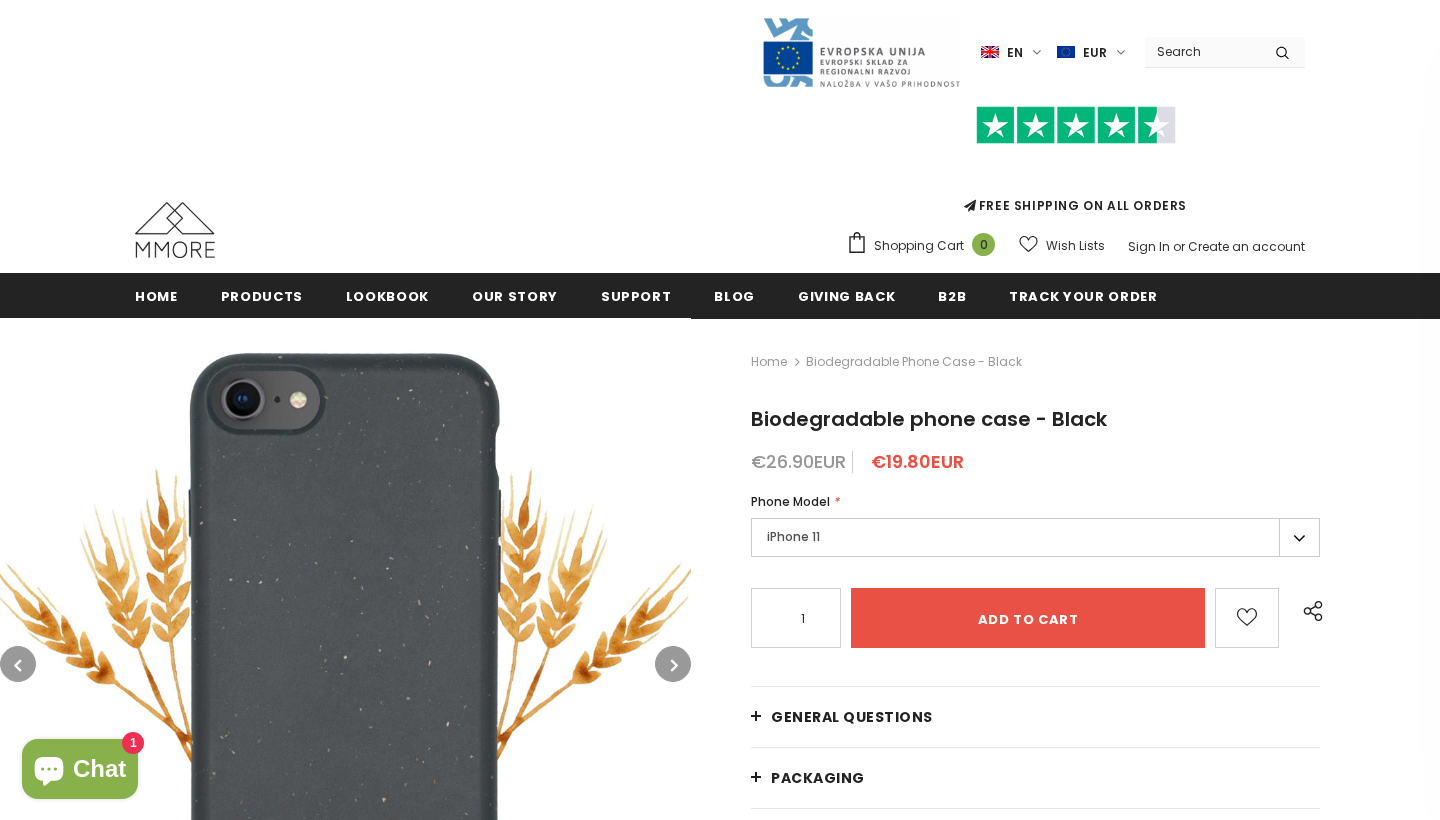 scroll, scrollTop: 0, scrollLeft: 0, axis: both 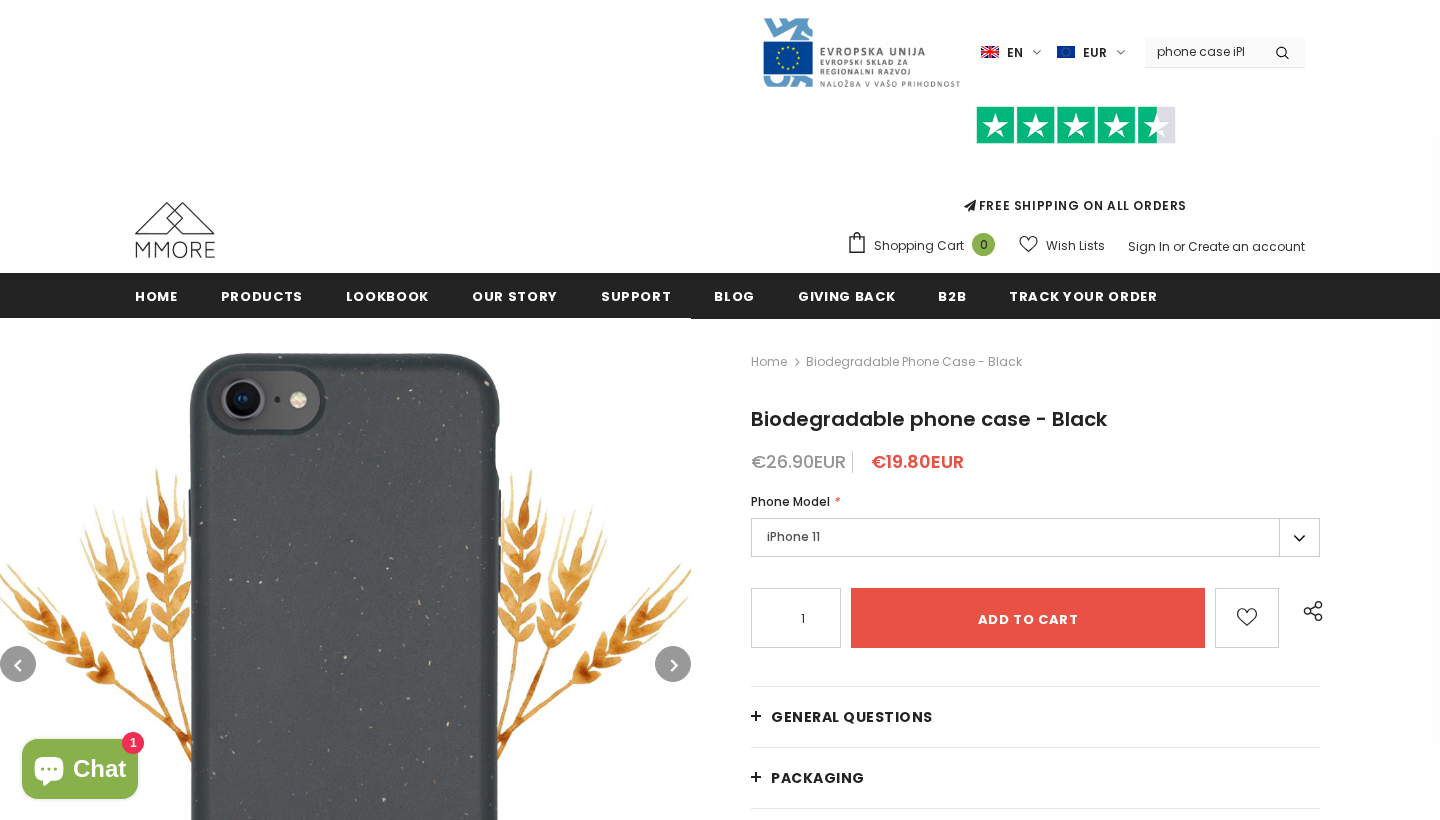 type on "phone case iPhone 11" 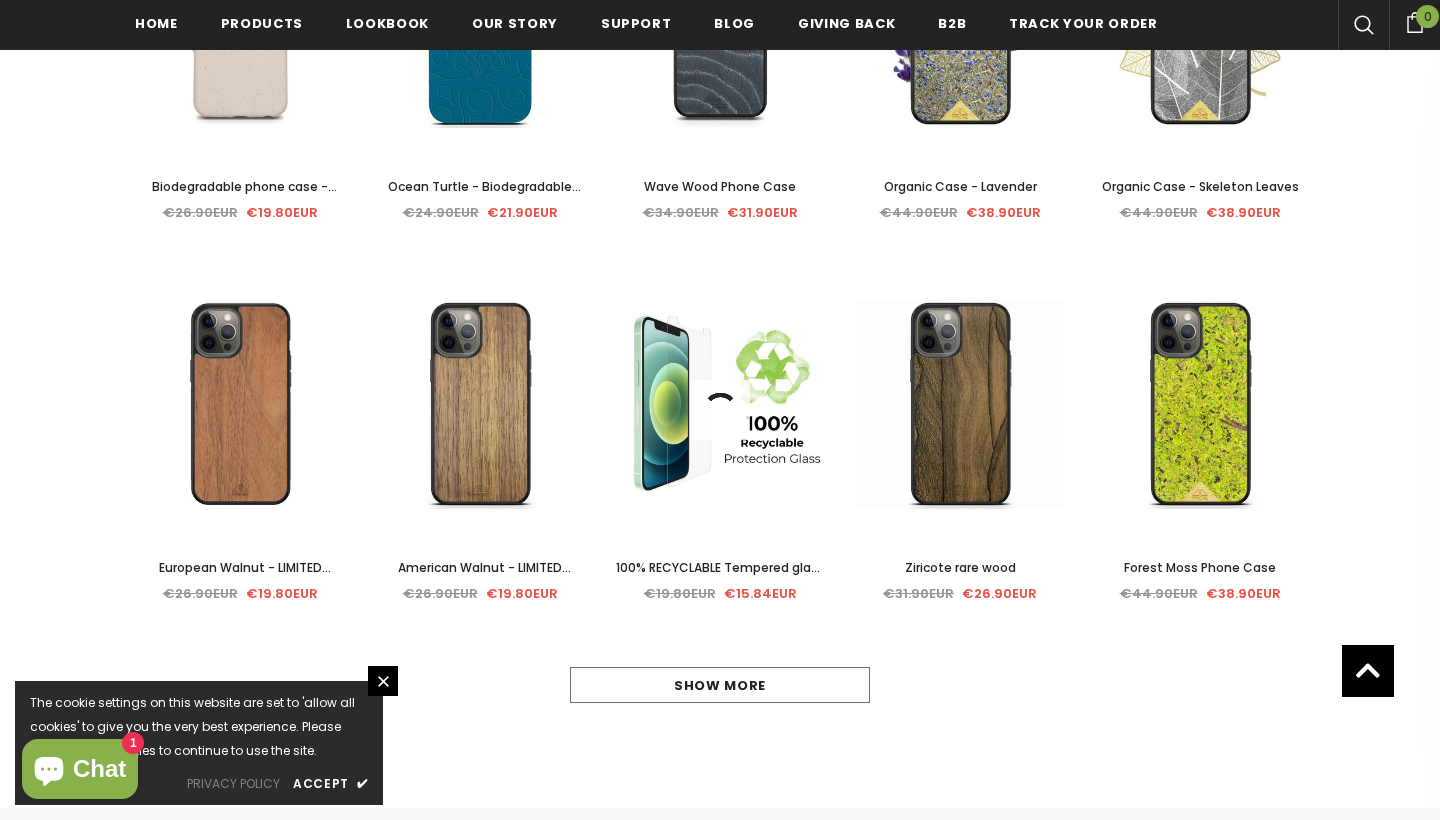 scroll, scrollTop: 949, scrollLeft: 0, axis: vertical 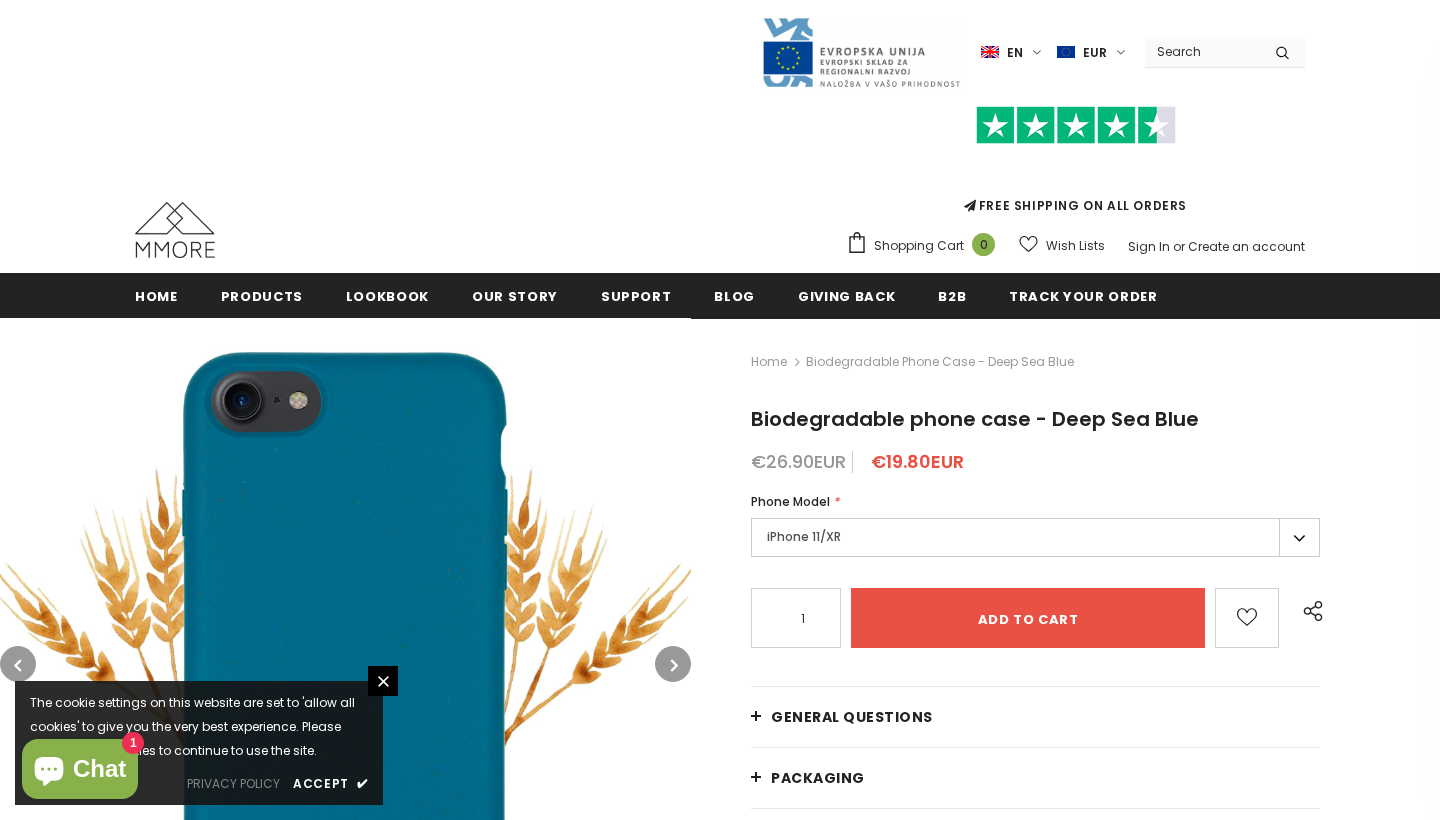 click on "iPhone 11/XR" at bounding box center [1035, 537] 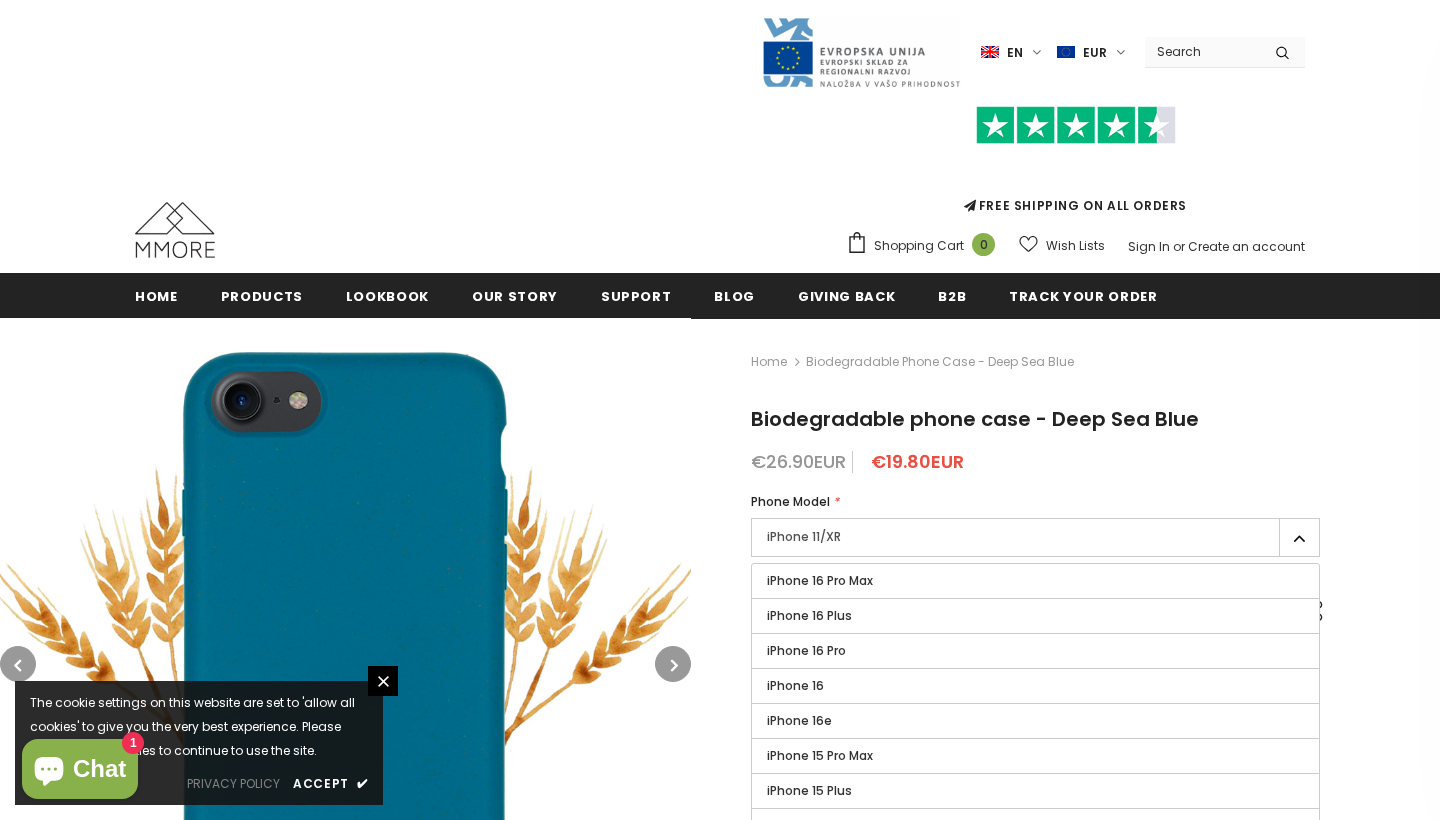 click on "iPhone 11/XR" at bounding box center (1035, 537) 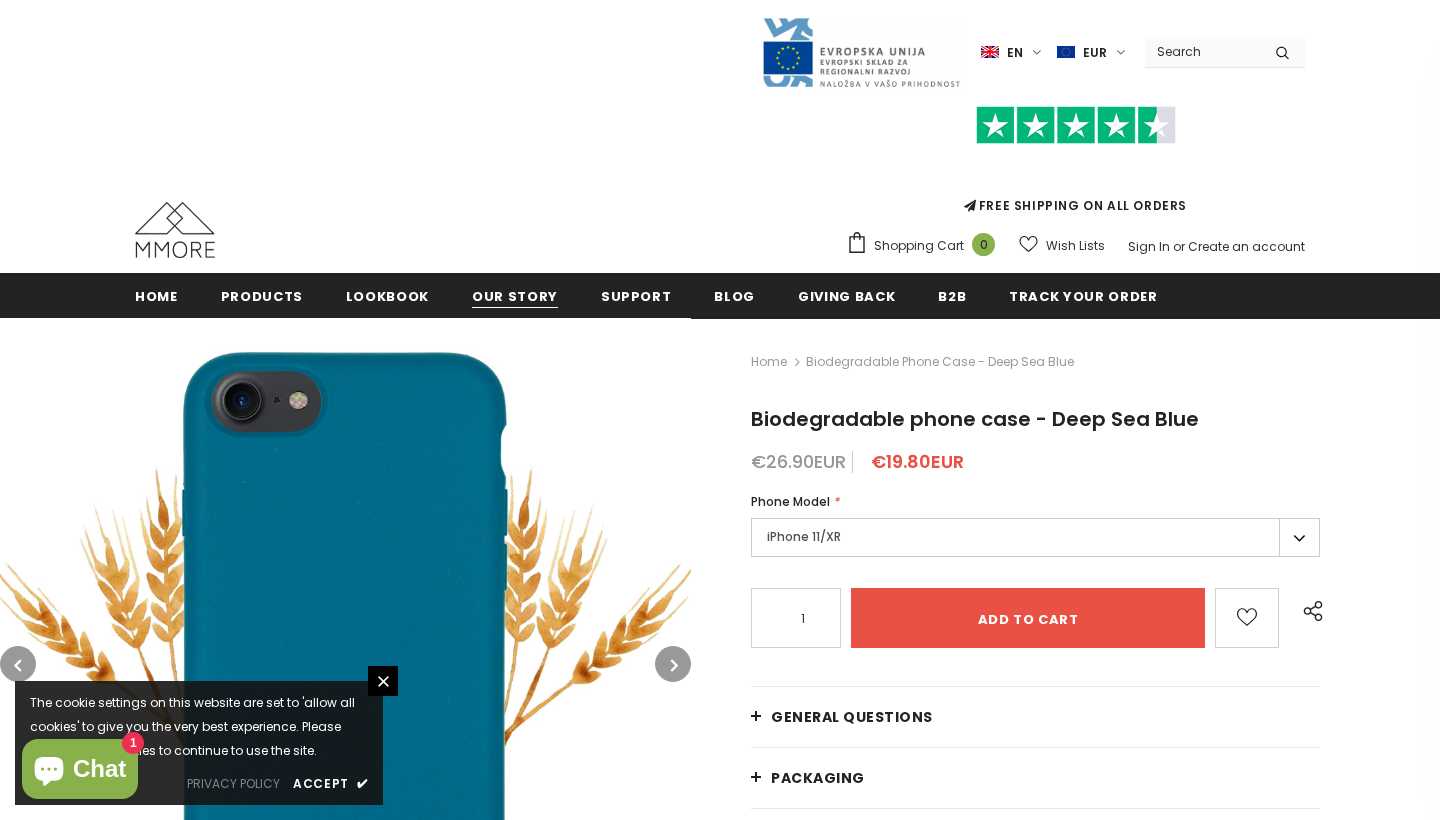scroll, scrollTop: 0, scrollLeft: 0, axis: both 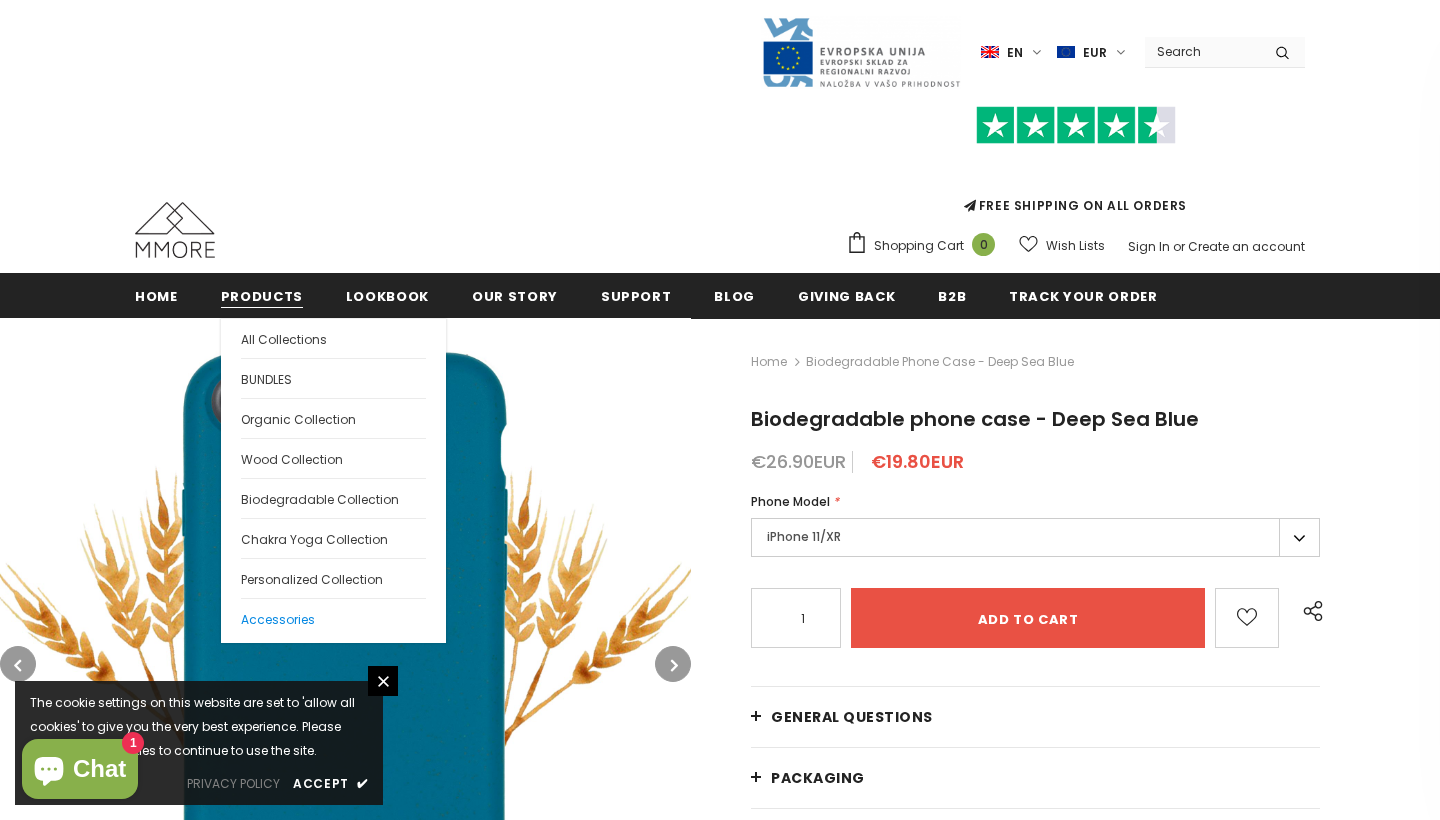 click on "Accessories" at bounding box center [278, 619] 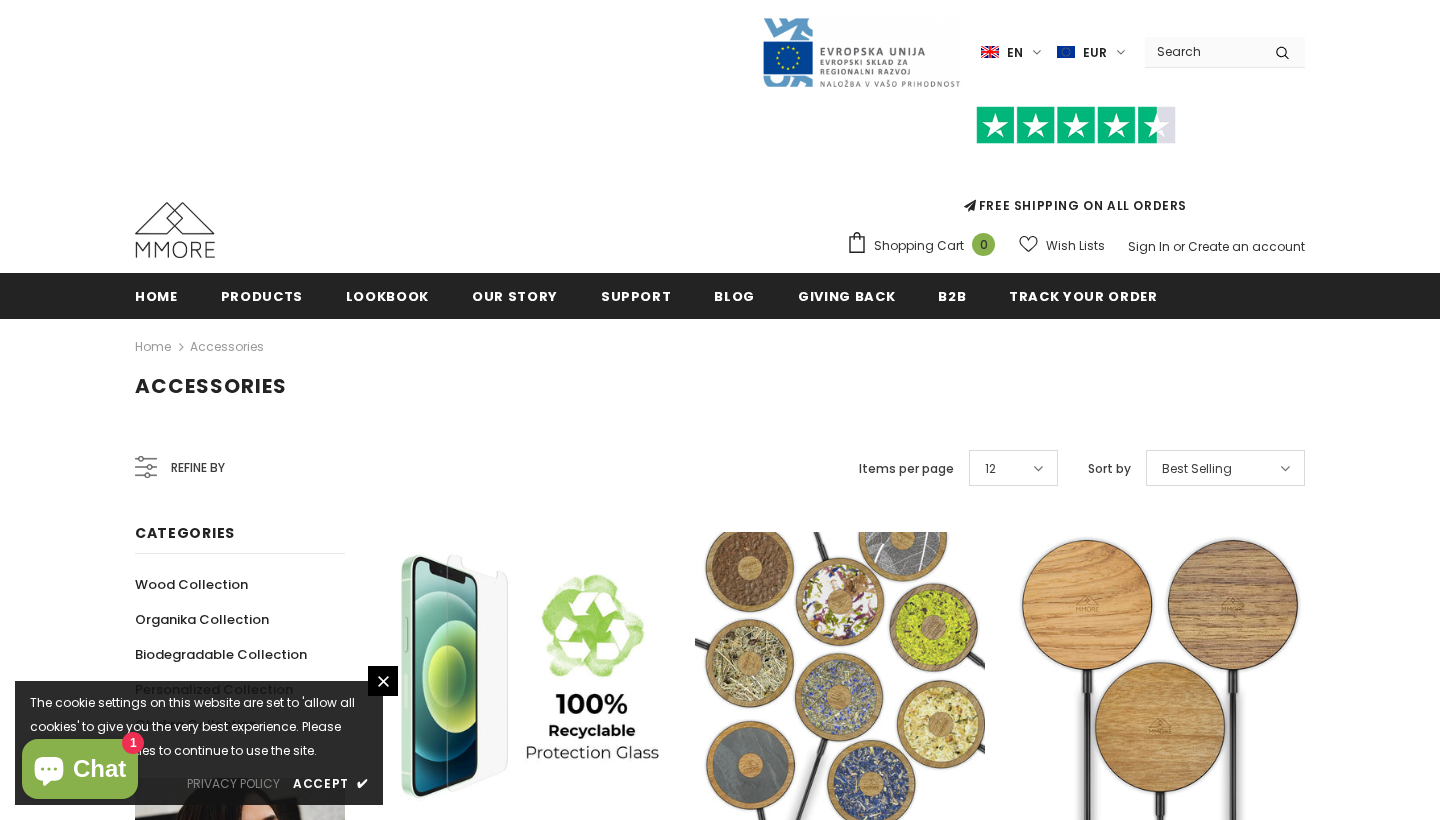 scroll, scrollTop: 0, scrollLeft: 0, axis: both 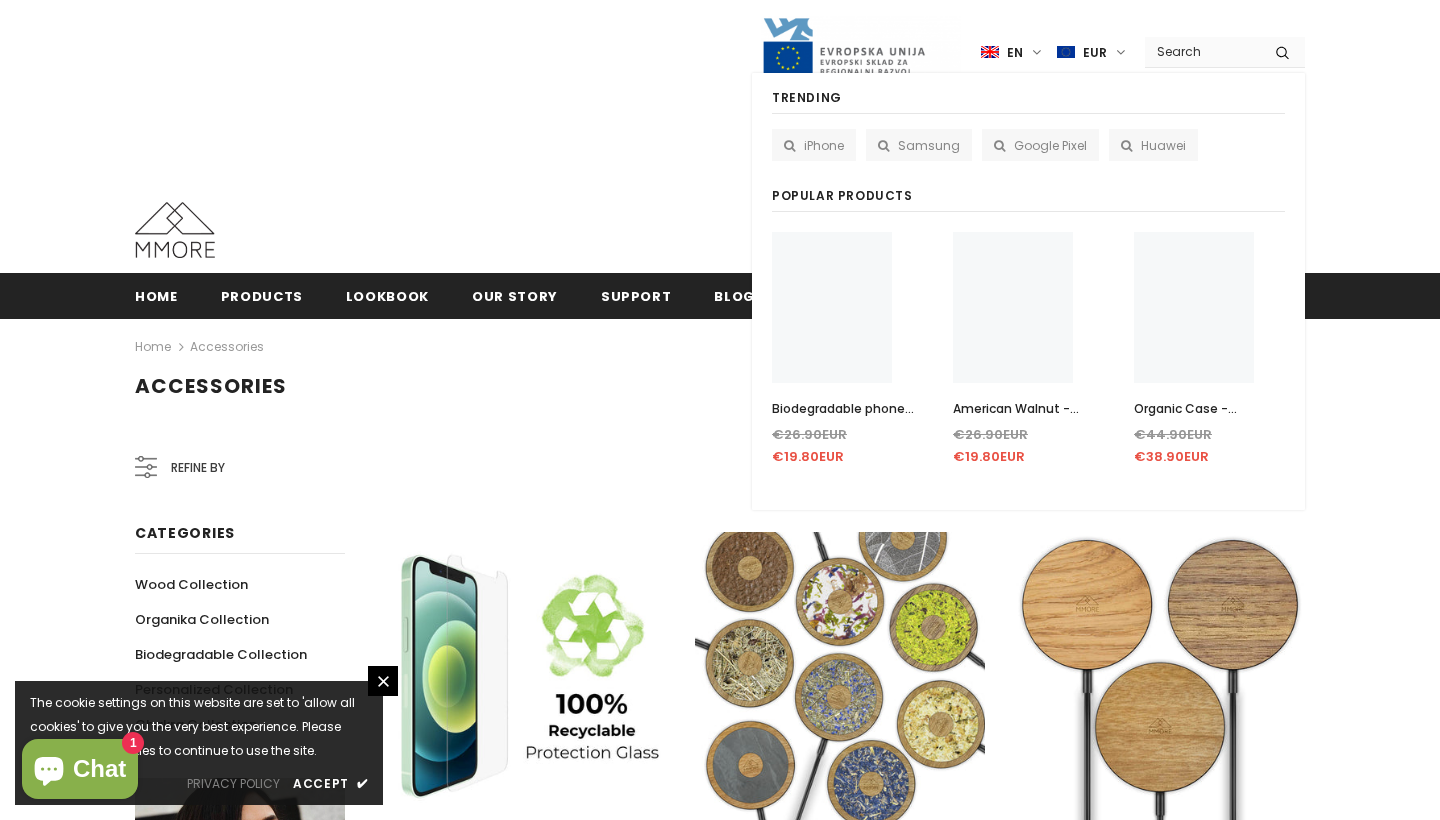 click at bounding box center (1202, 51) 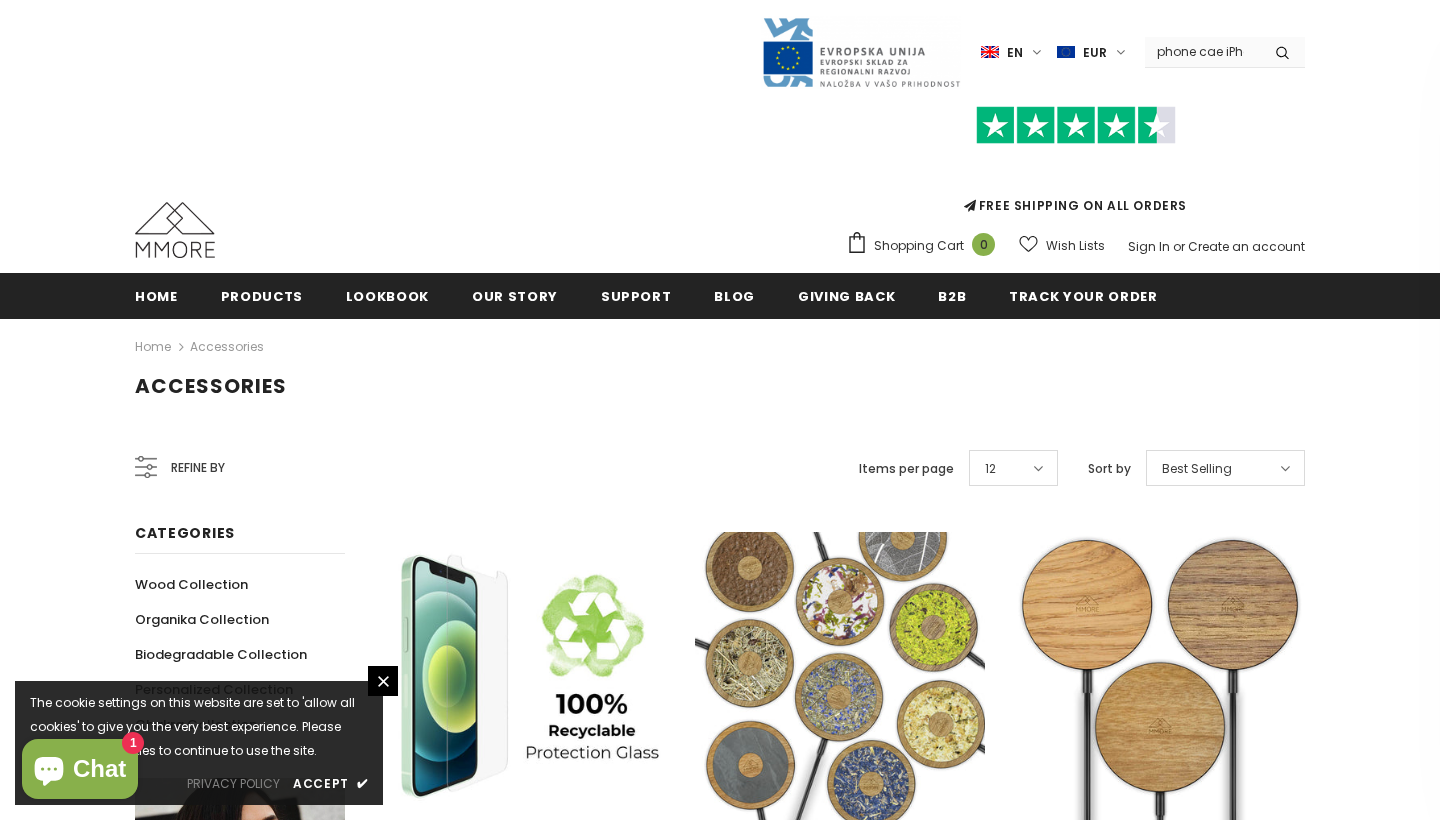 type on "phone cae iPhone 11" 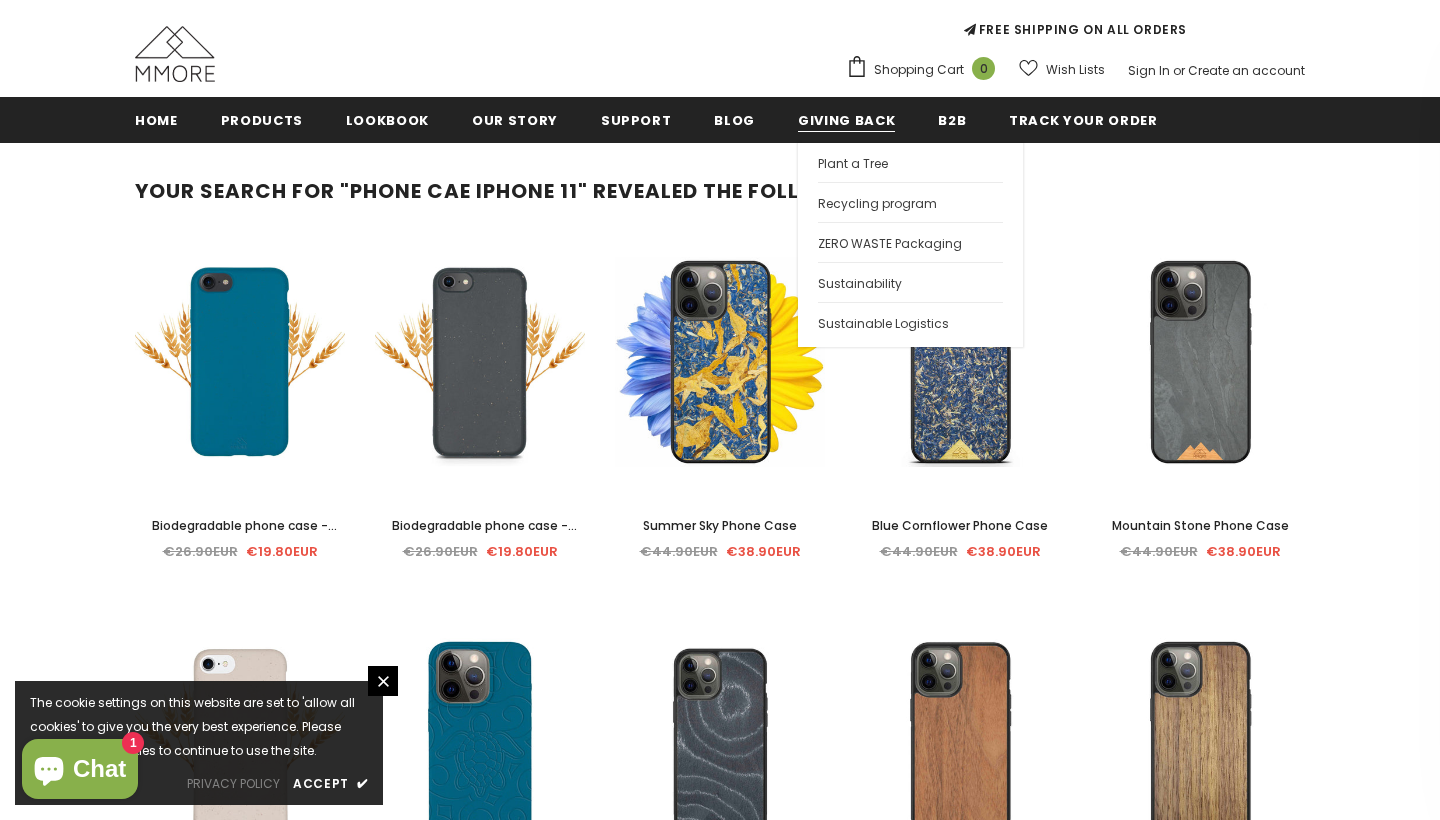 scroll, scrollTop: 205, scrollLeft: 0, axis: vertical 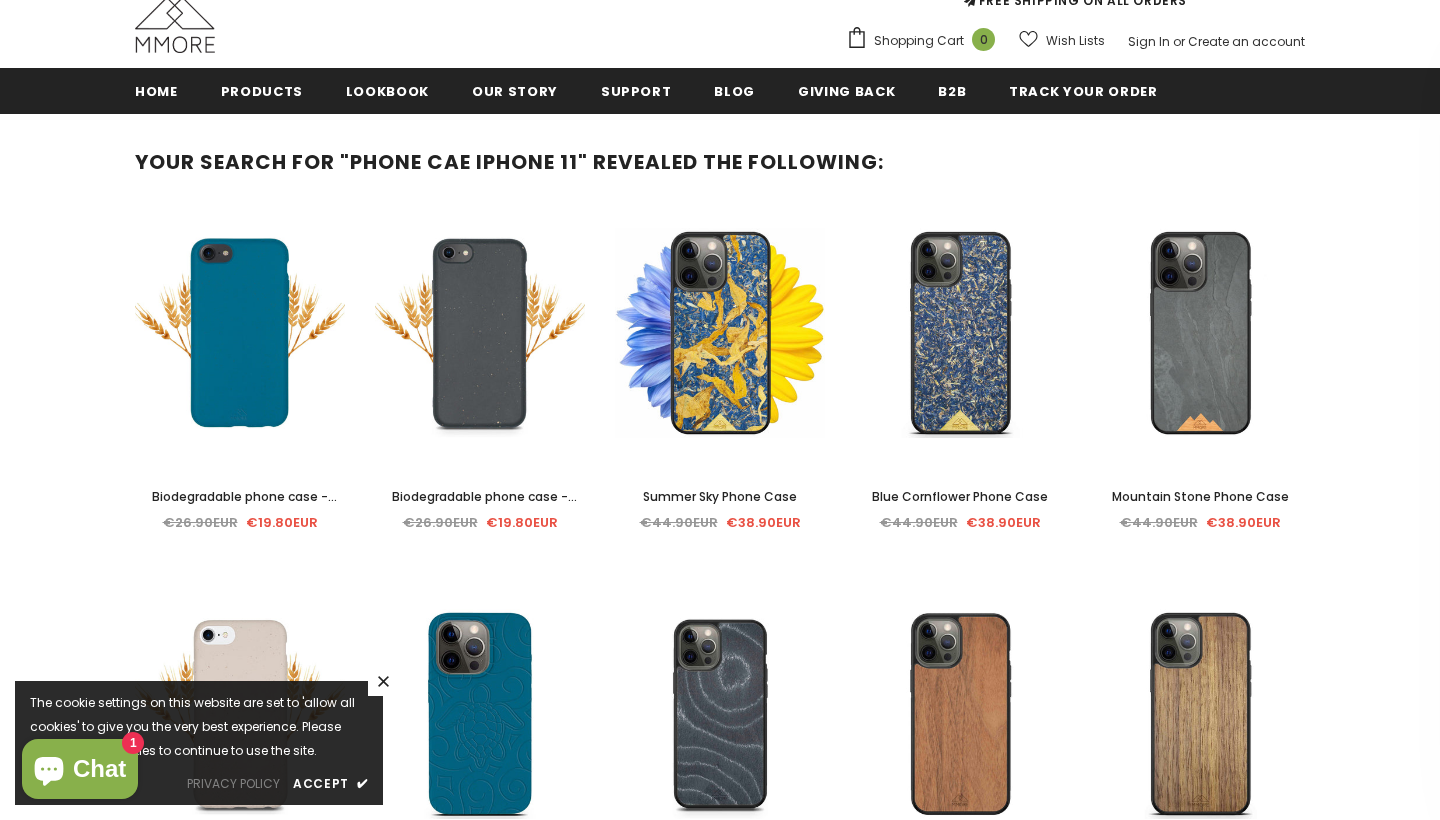 click 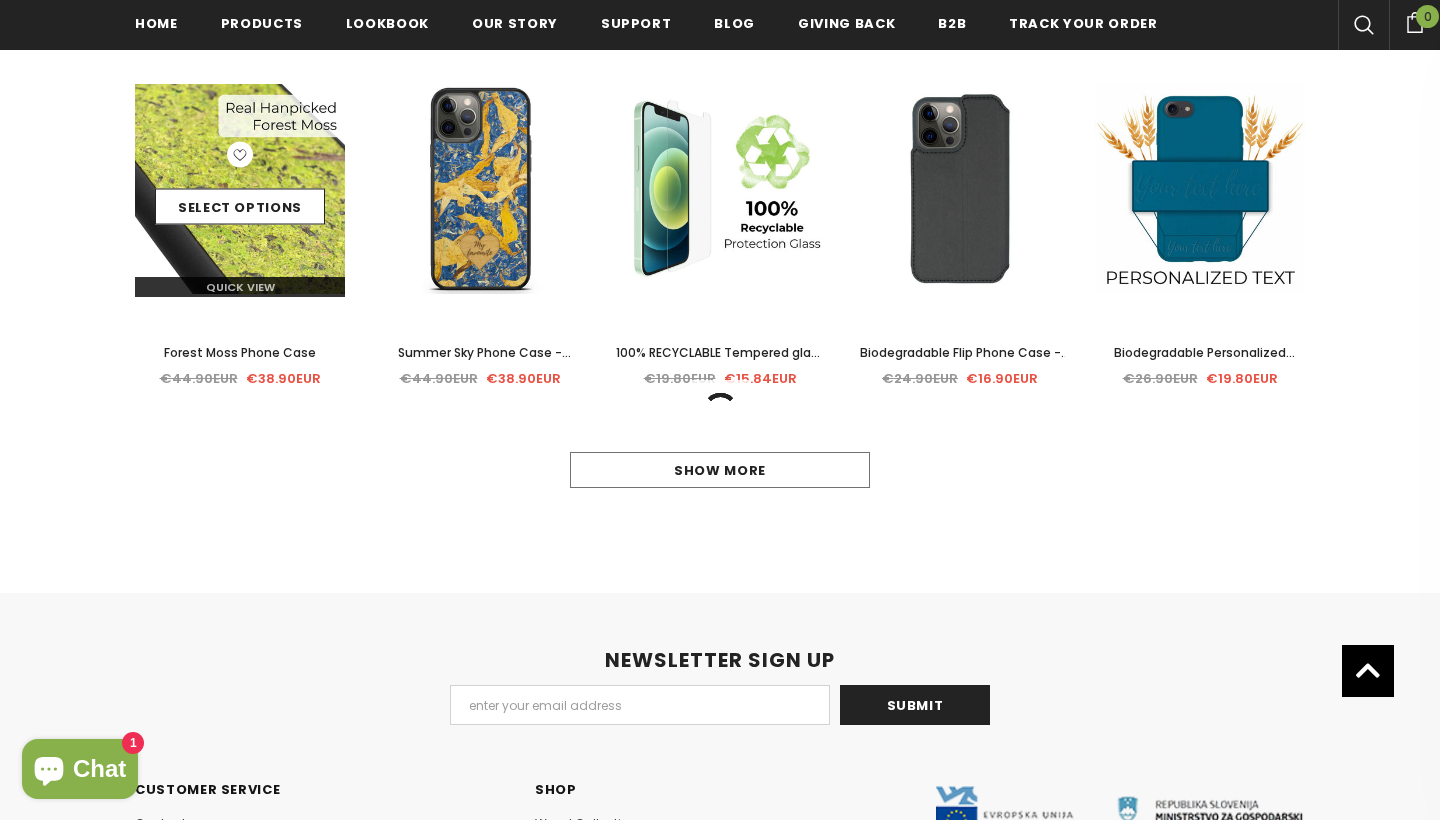scroll, scrollTop: 1117, scrollLeft: 0, axis: vertical 